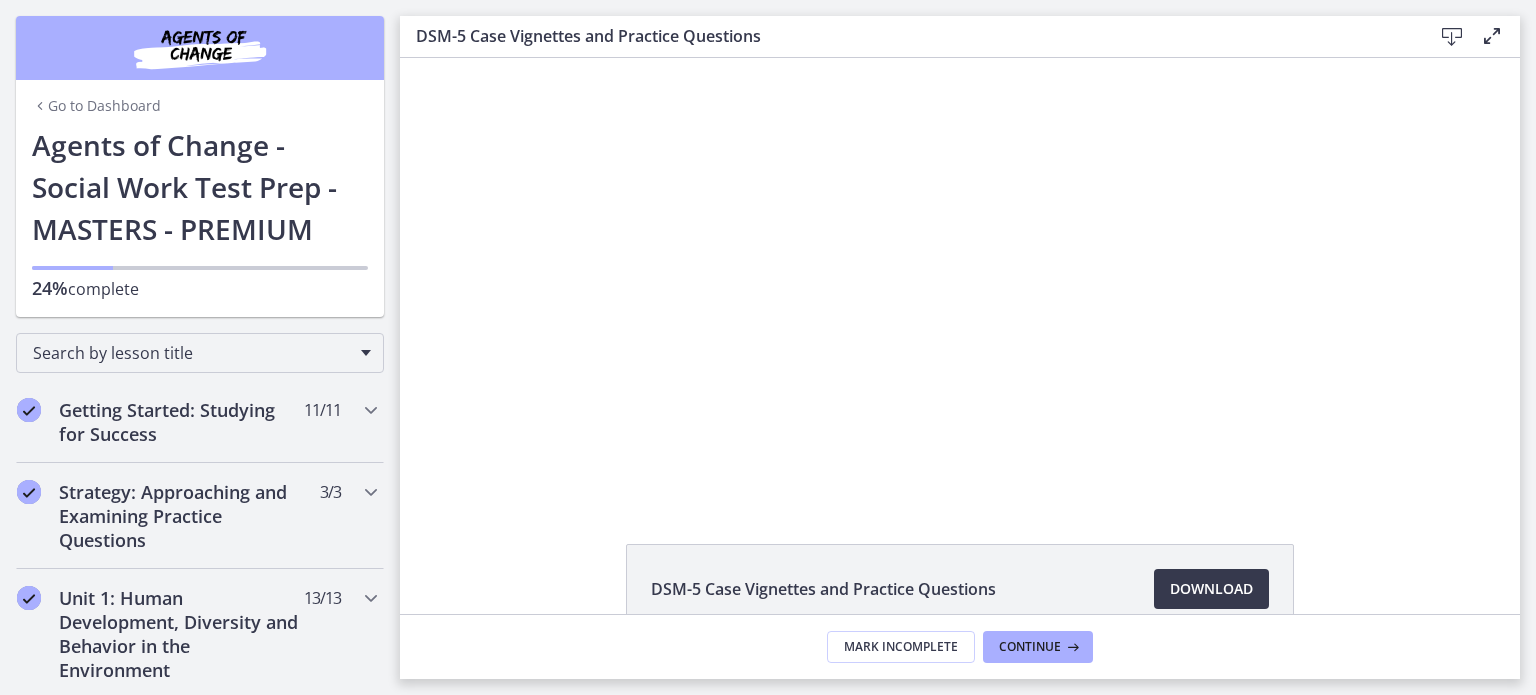 scroll, scrollTop: 0, scrollLeft: 0, axis: both 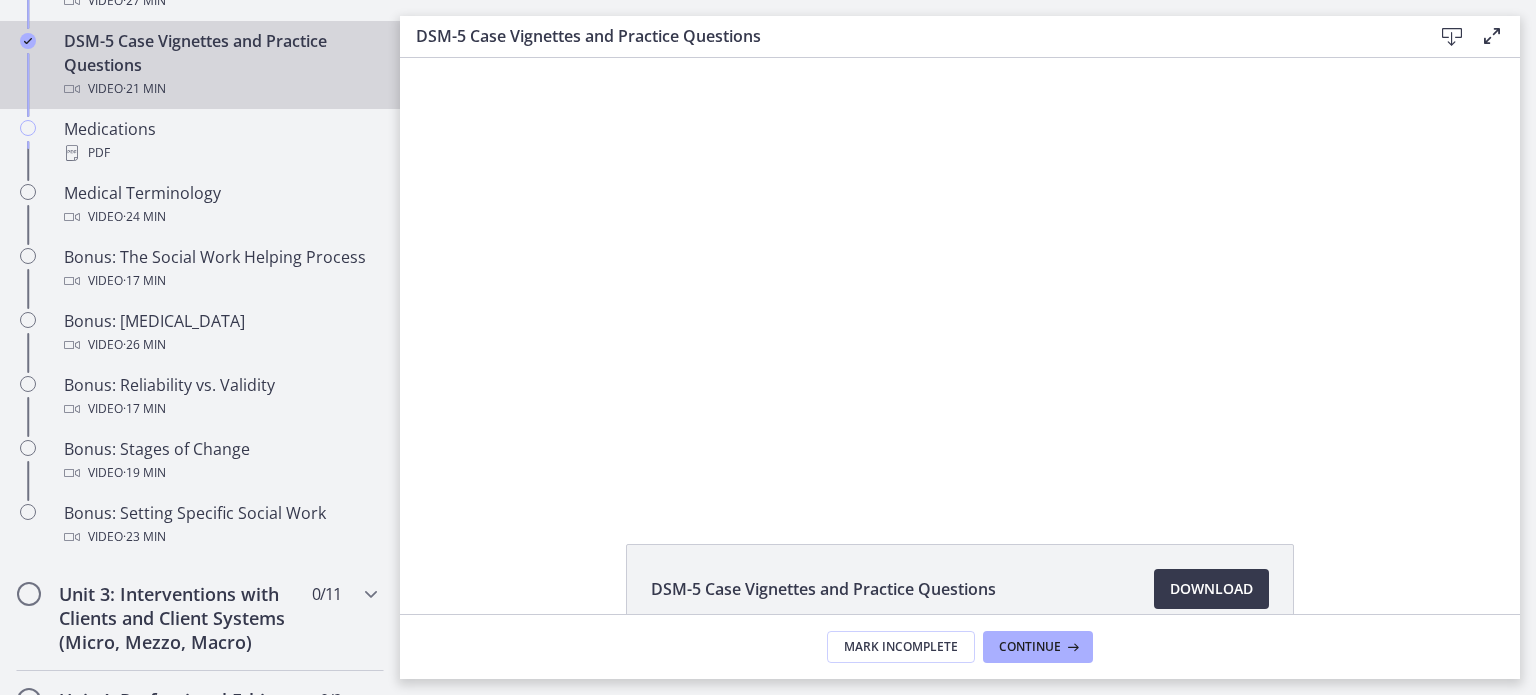 click at bounding box center (960, 278) 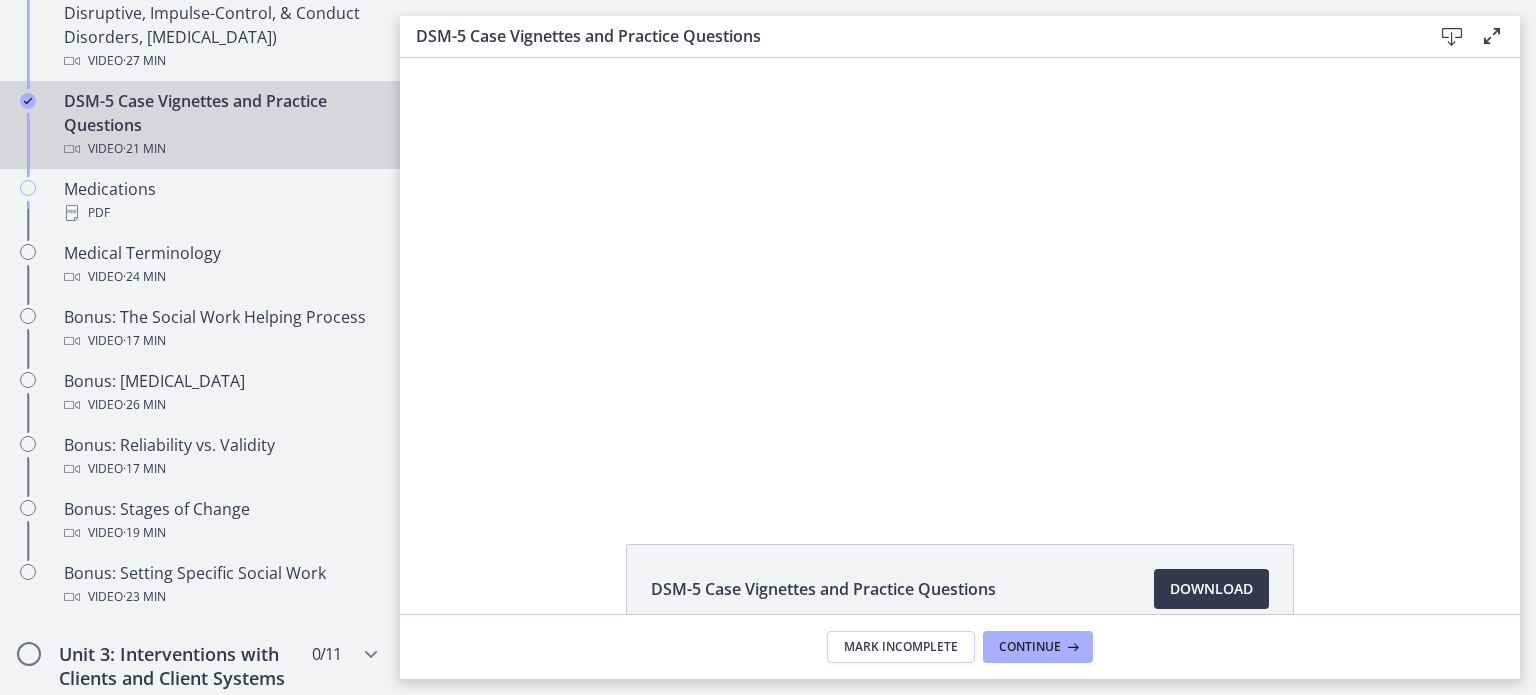 scroll, scrollTop: 1373, scrollLeft: 0, axis: vertical 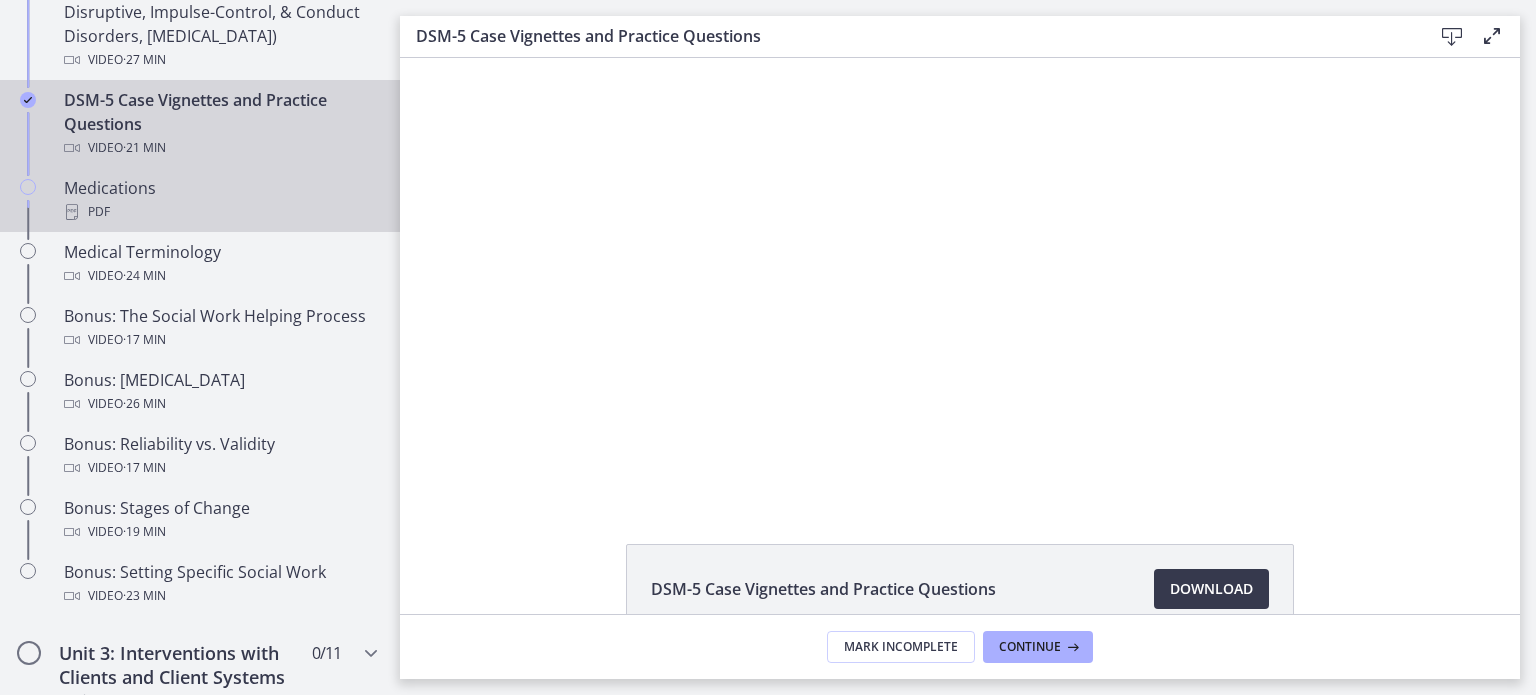 click on "Medications
PDF" at bounding box center [220, 200] 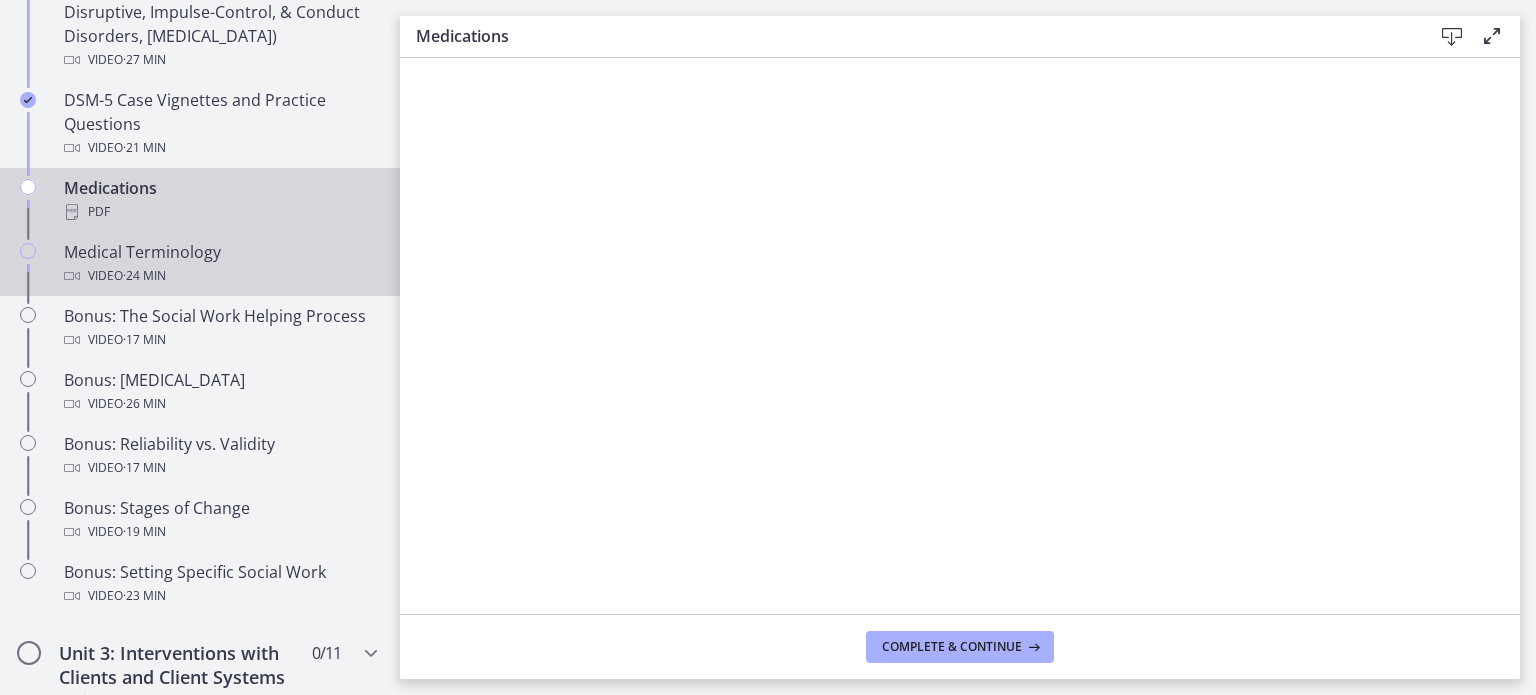 click on "Medical Terminology
Video
·  24 min" at bounding box center (200, 264) 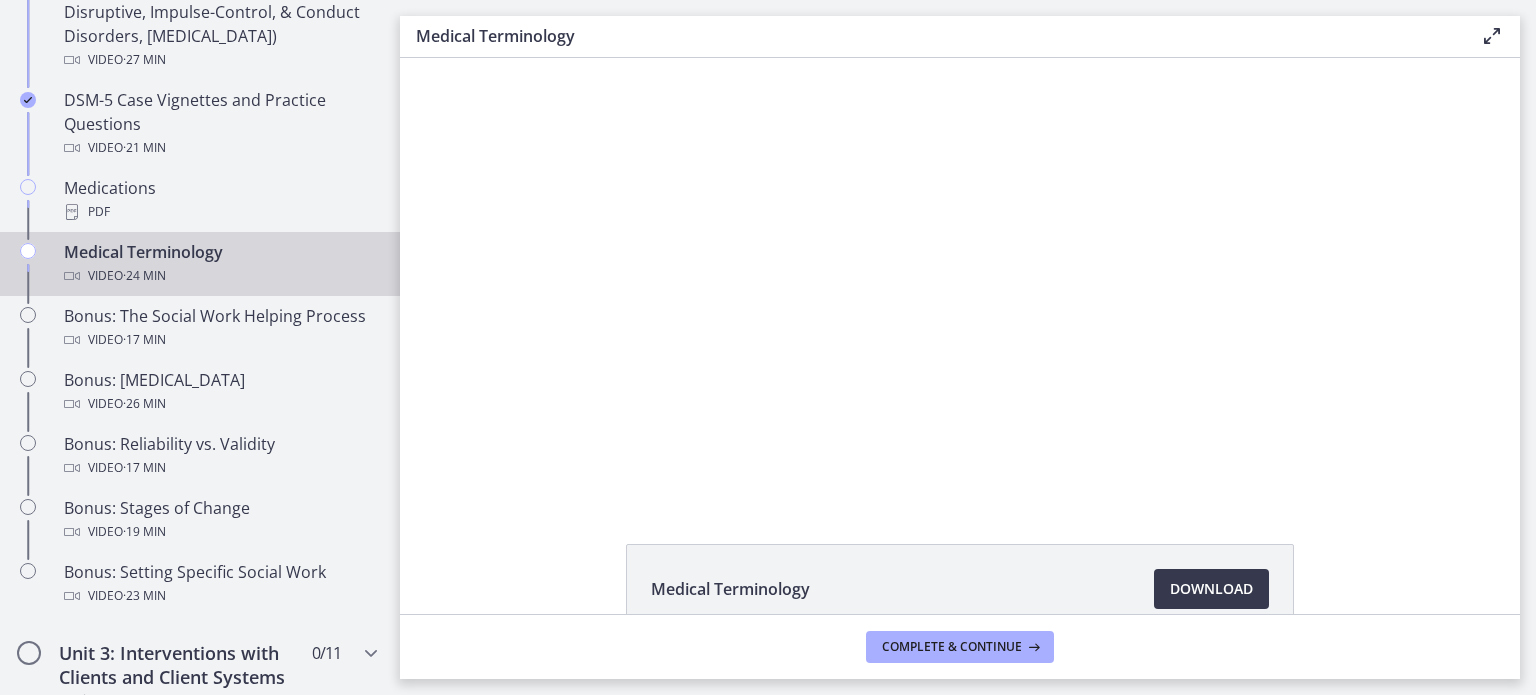 scroll, scrollTop: 0, scrollLeft: 0, axis: both 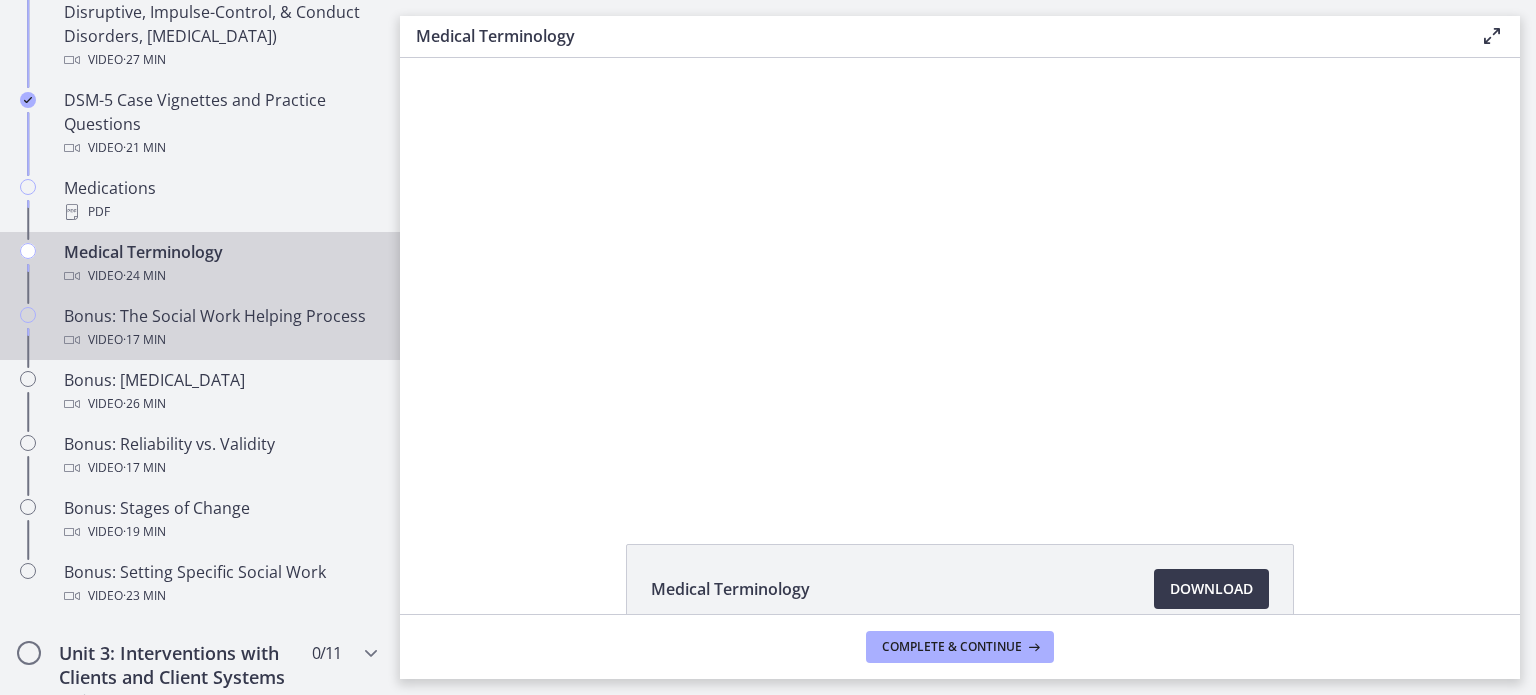 click on "Video
·  17 min" at bounding box center (220, 340) 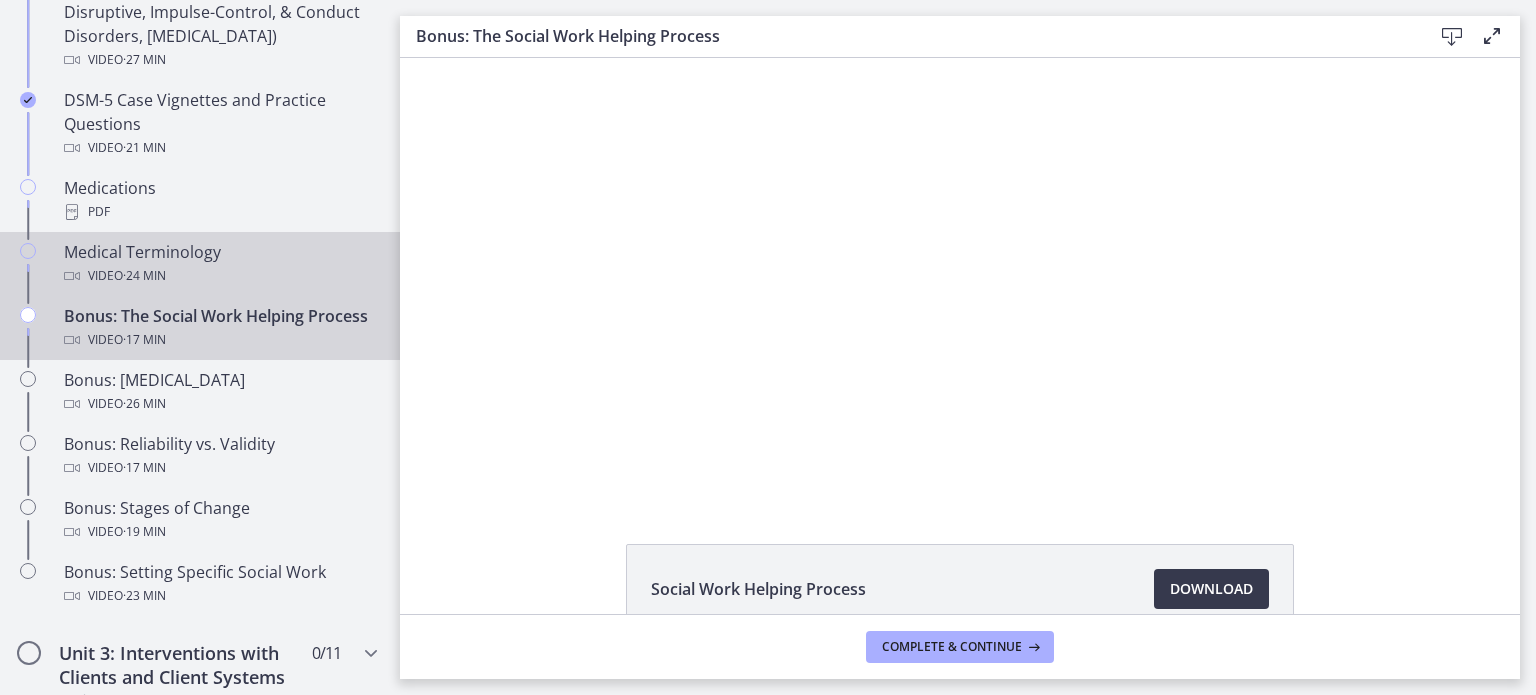 click on "Video
·  24 min" at bounding box center (220, 276) 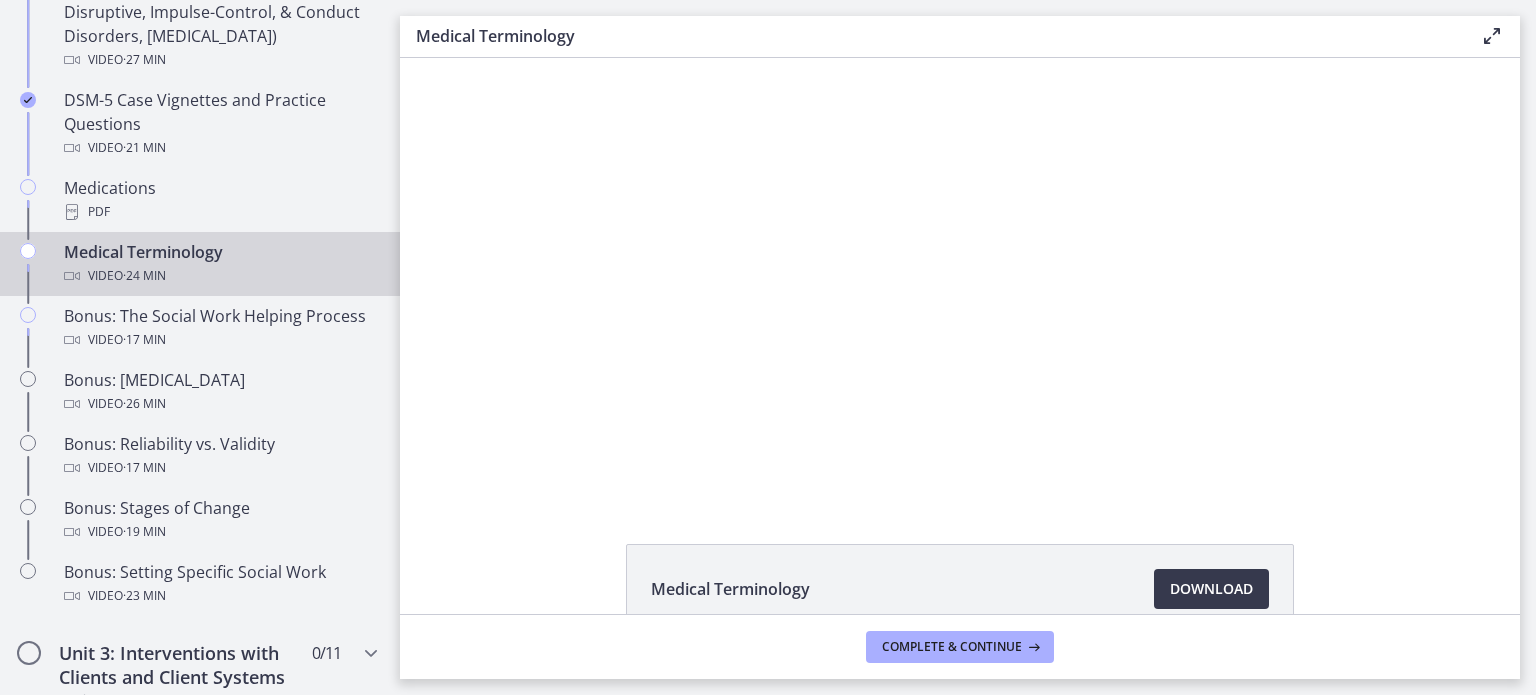 scroll, scrollTop: 0, scrollLeft: 0, axis: both 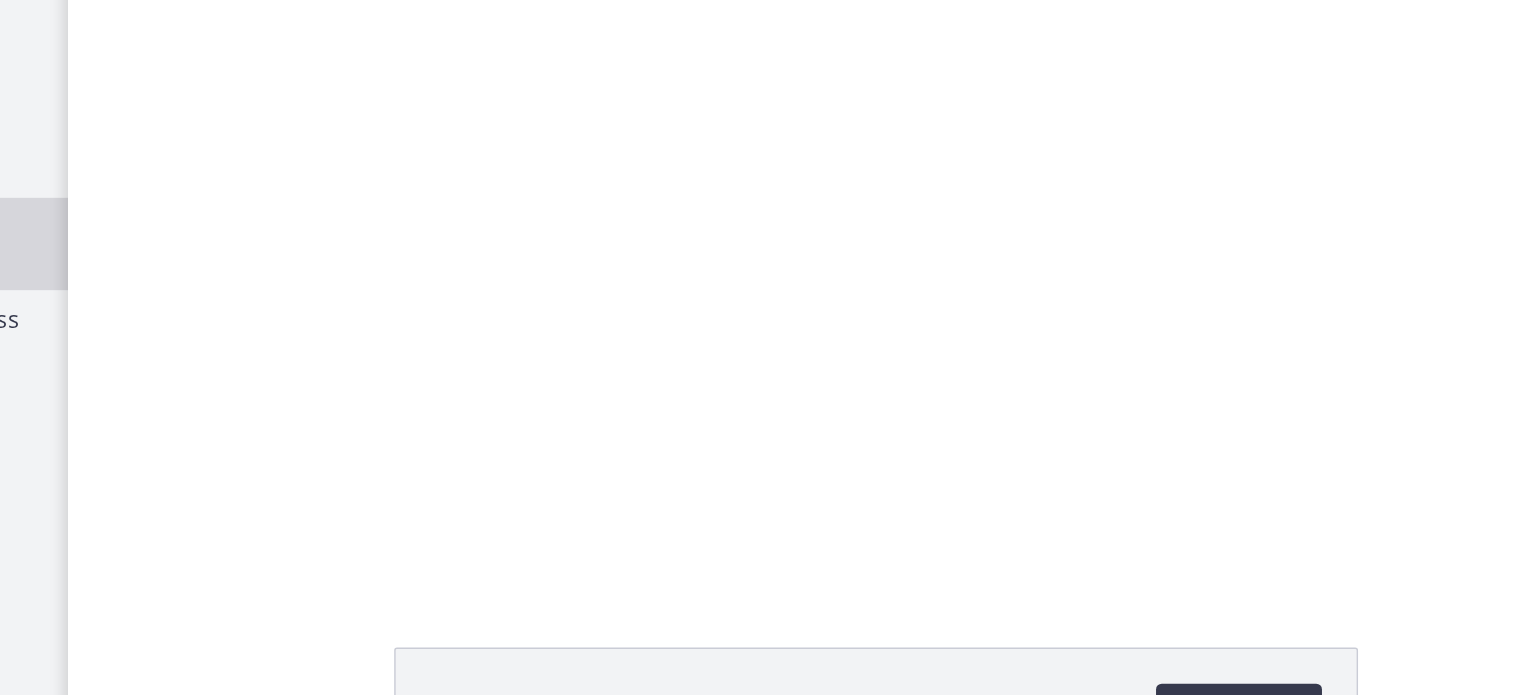 click at bounding box center [628, 167] 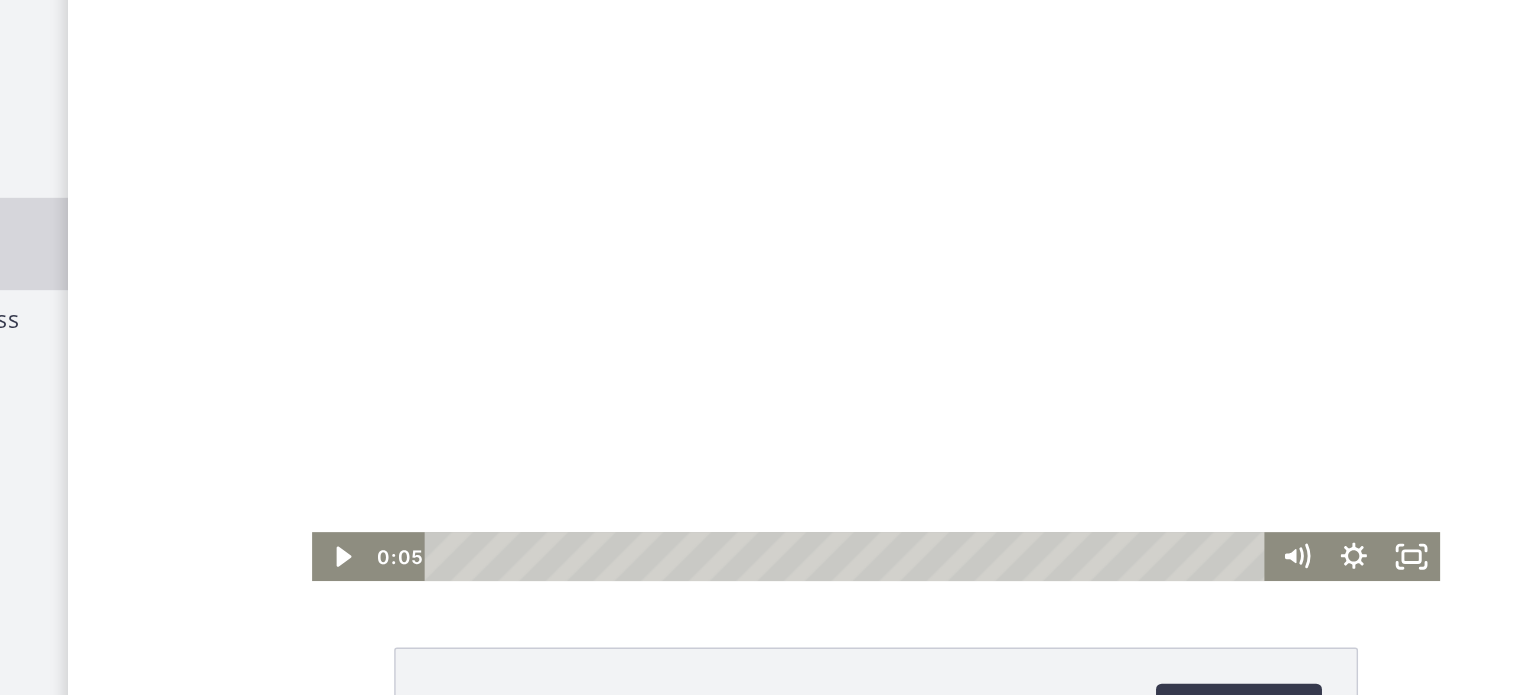 click at bounding box center [628, 167] 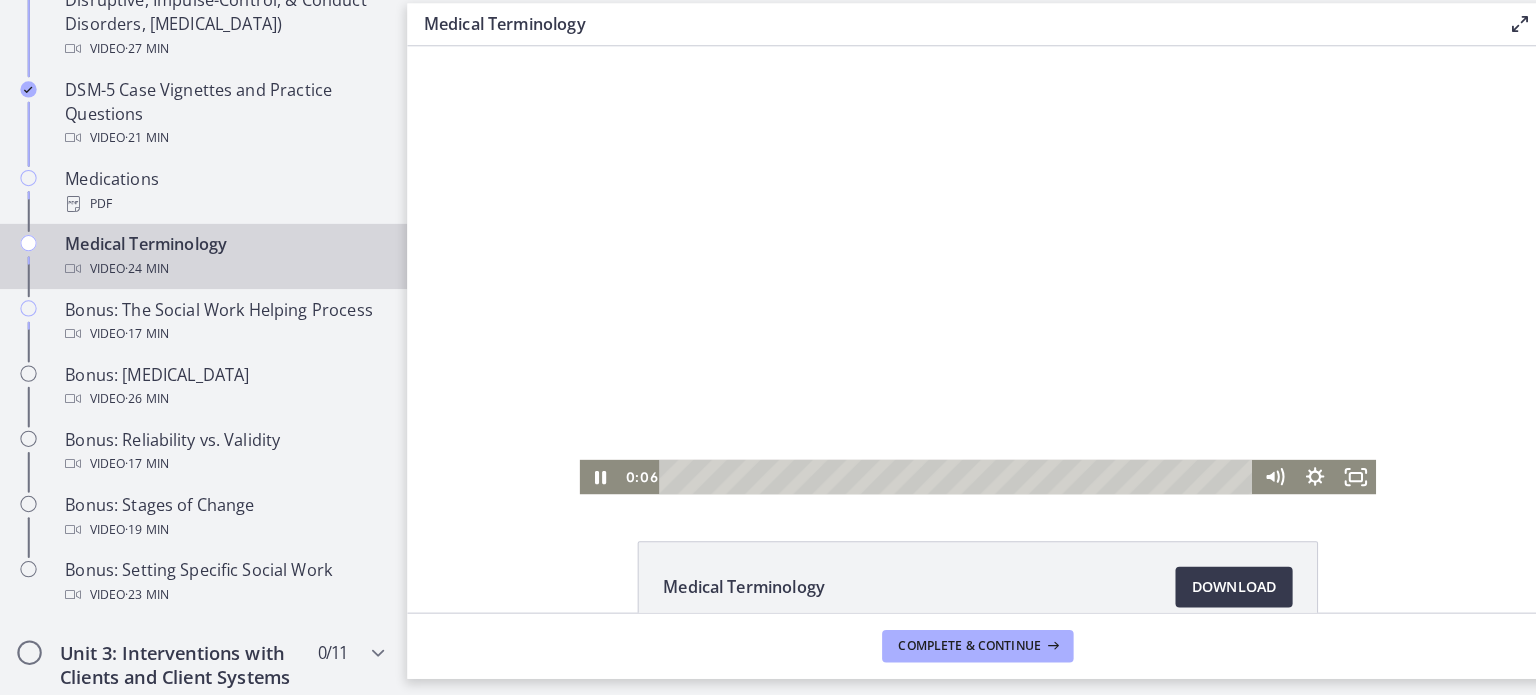 scroll, scrollTop: 0, scrollLeft: 0, axis: both 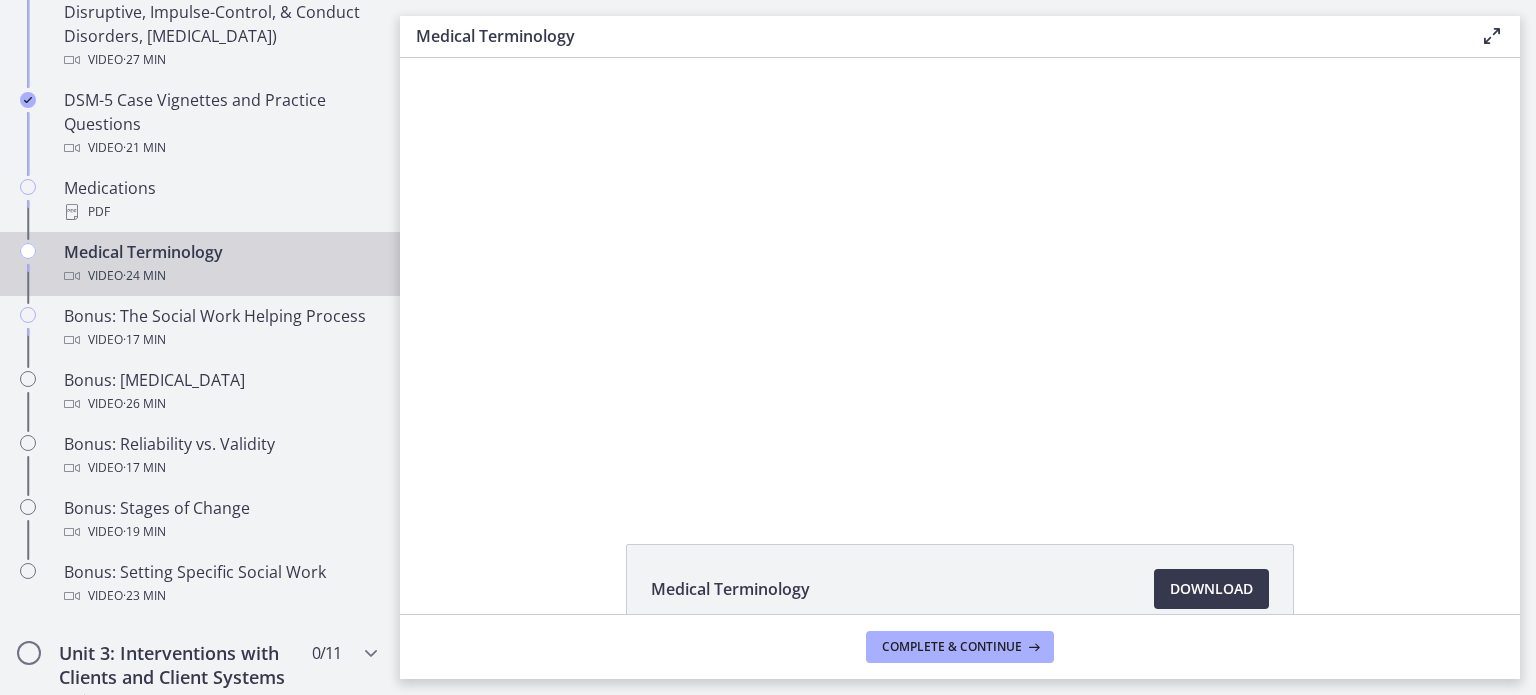 click on "Medical Terminology
Enable fullscreen
Medical Terminology
Download
Opens in a new window
Complete & continue" at bounding box center (968, 347) 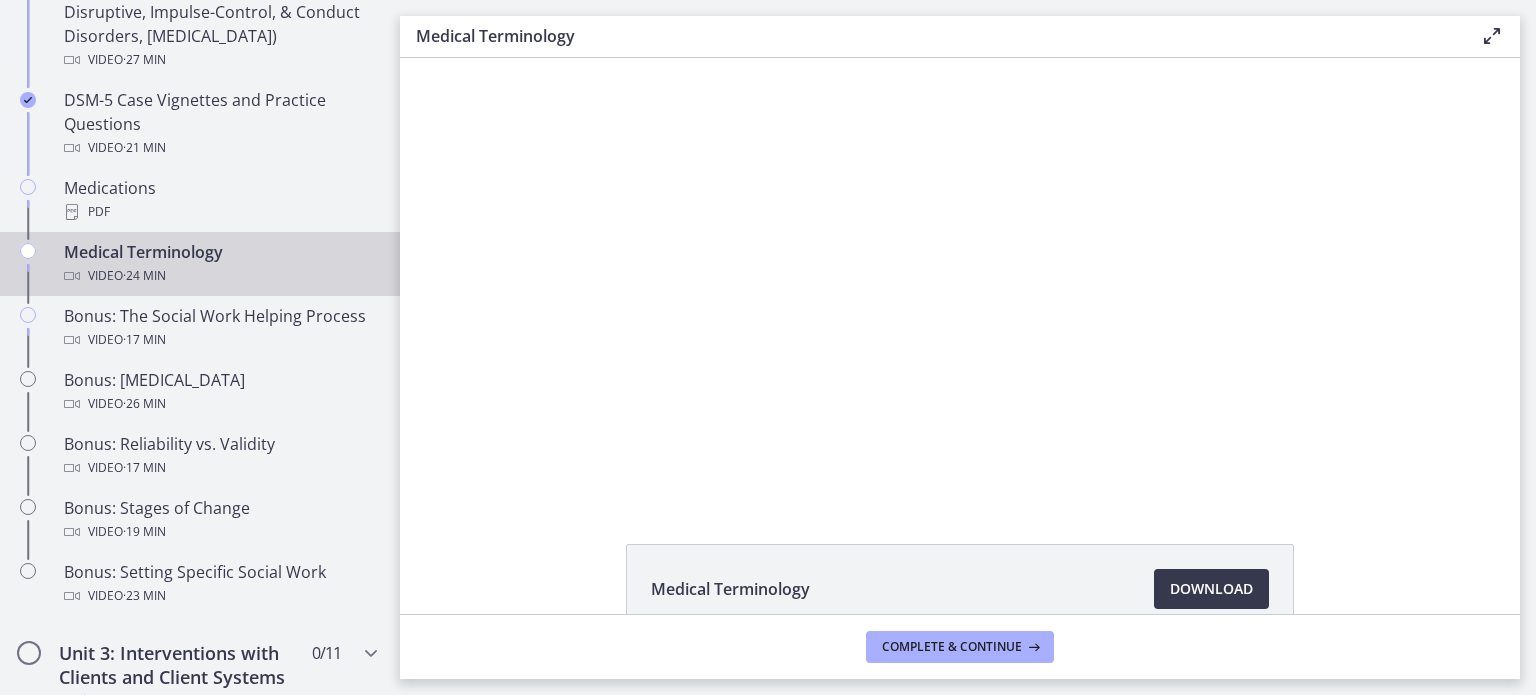 click at bounding box center [960, 278] 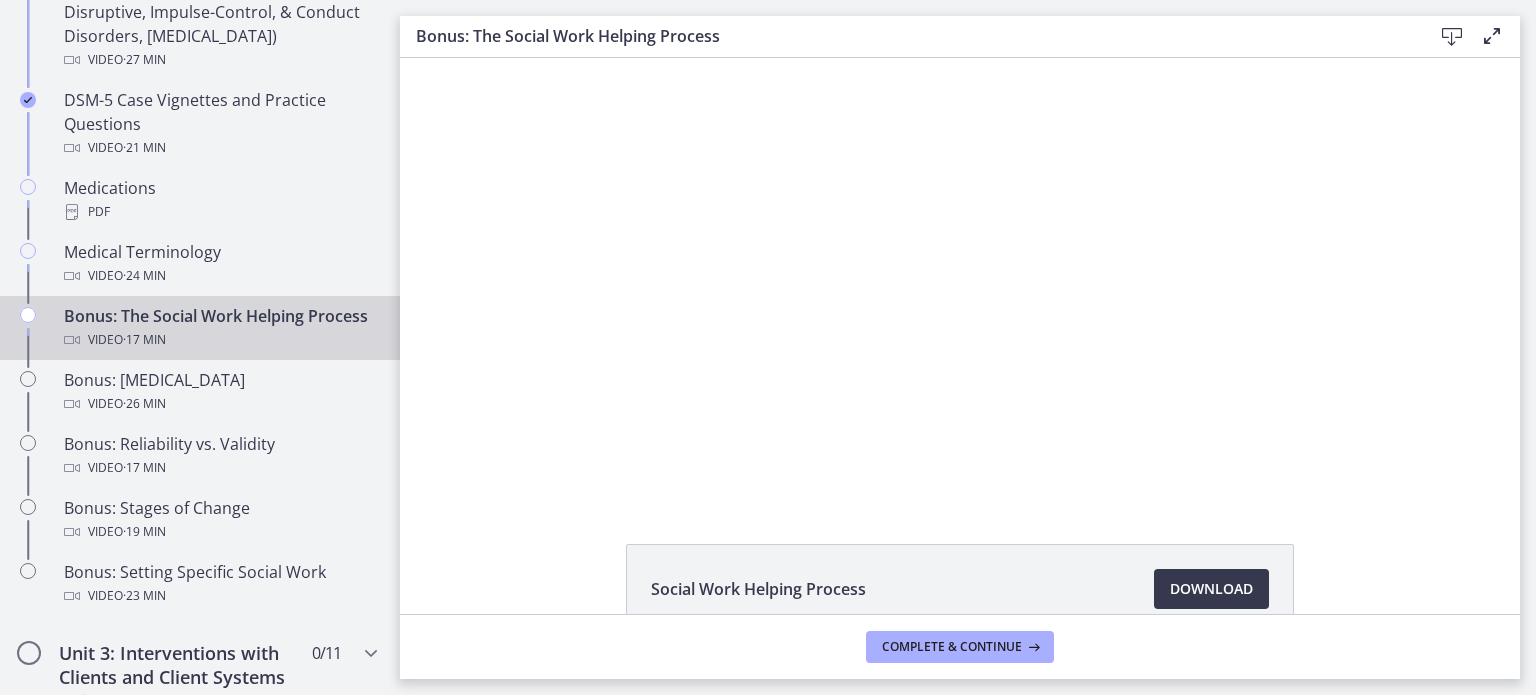 scroll, scrollTop: 0, scrollLeft: 0, axis: both 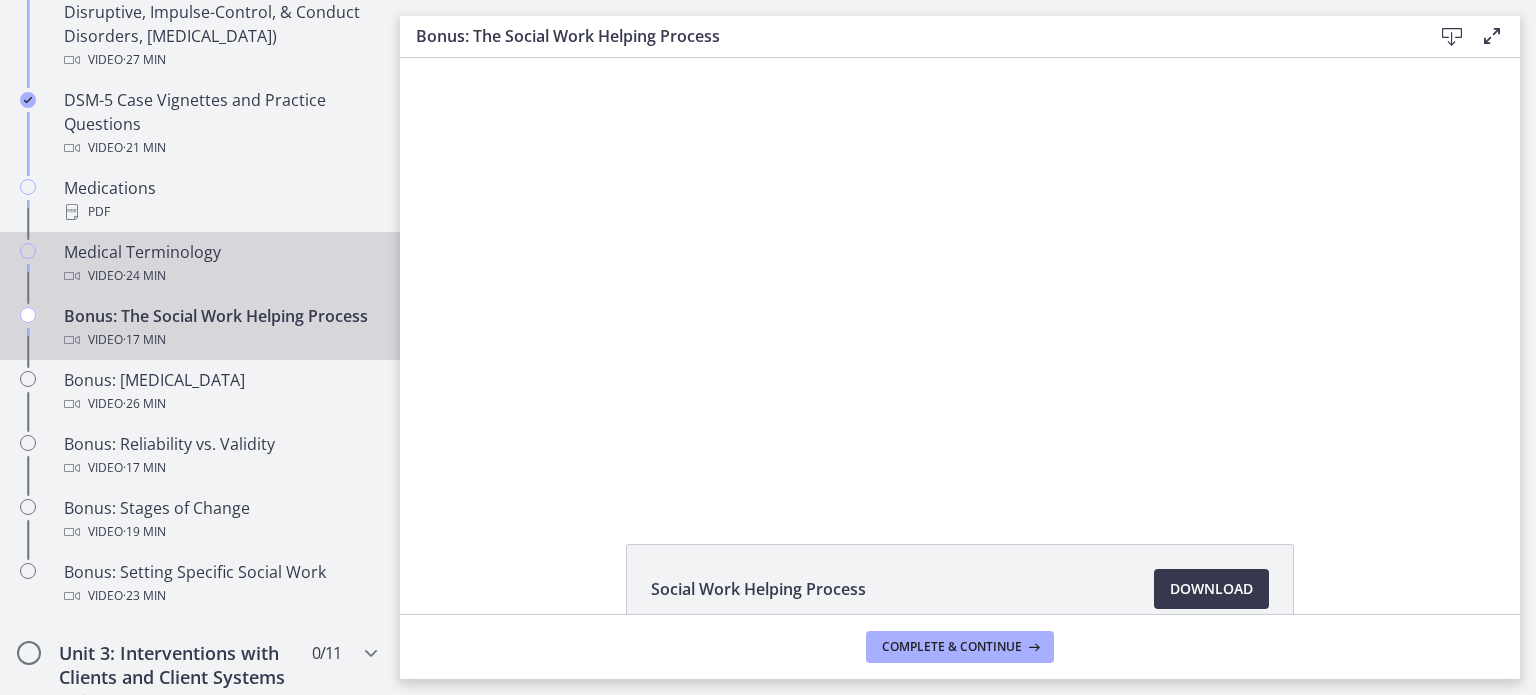click on "Medical Terminology
Video
·  24 min" at bounding box center (220, 264) 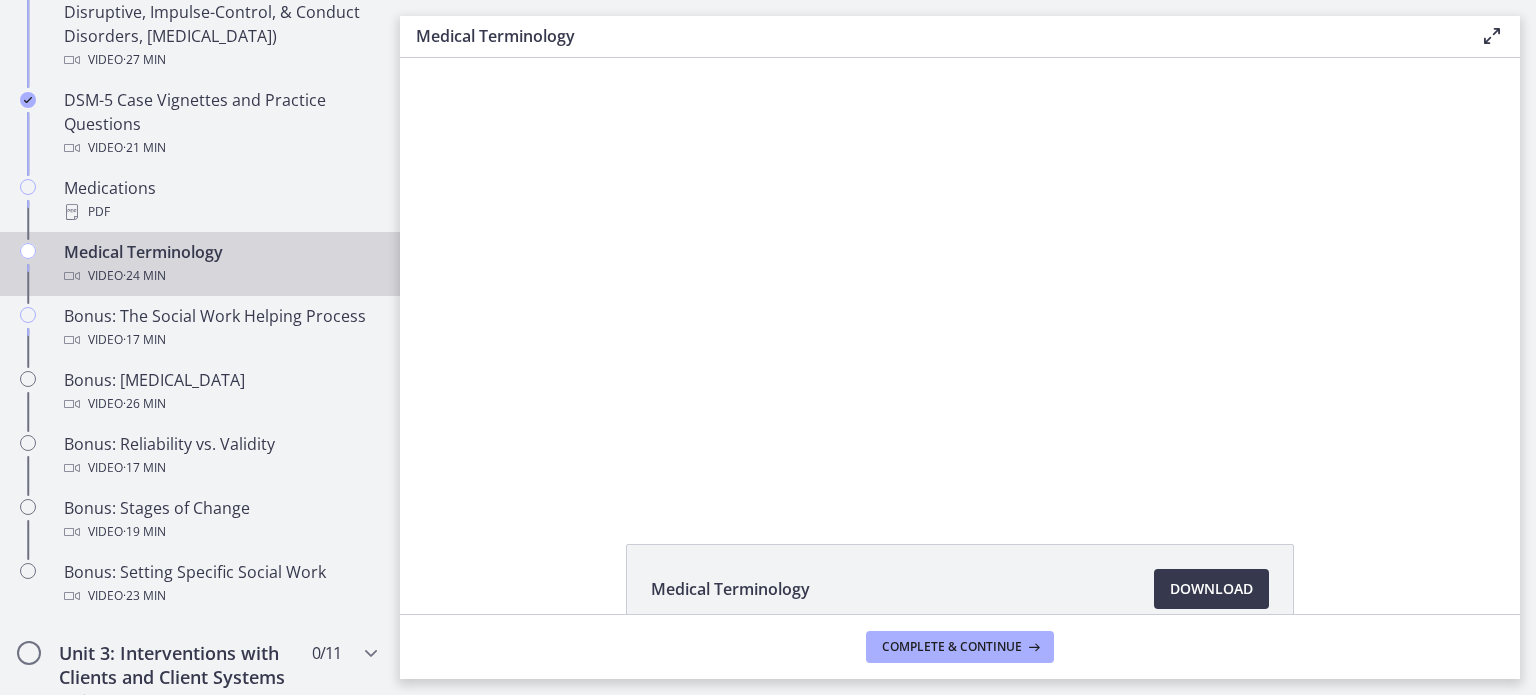 scroll, scrollTop: 0, scrollLeft: 0, axis: both 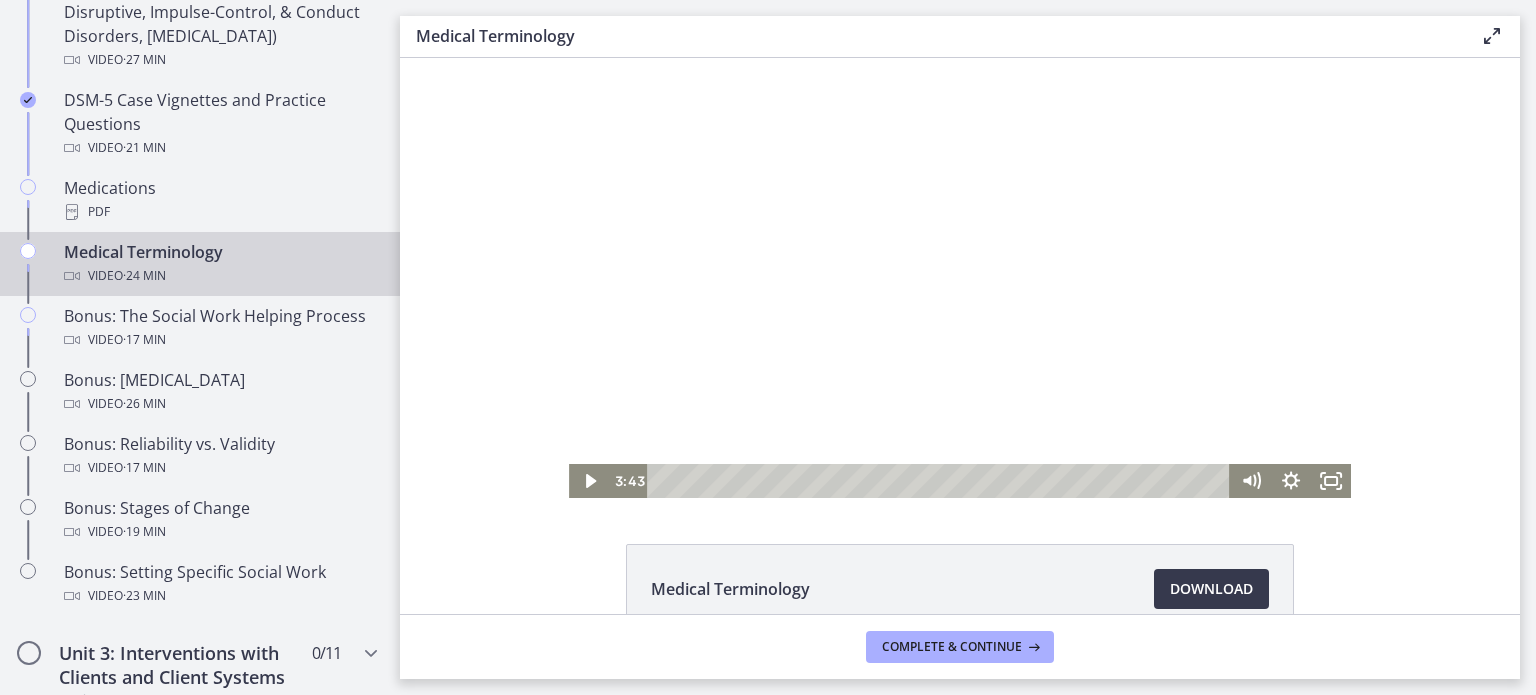 click at bounding box center (960, 278) 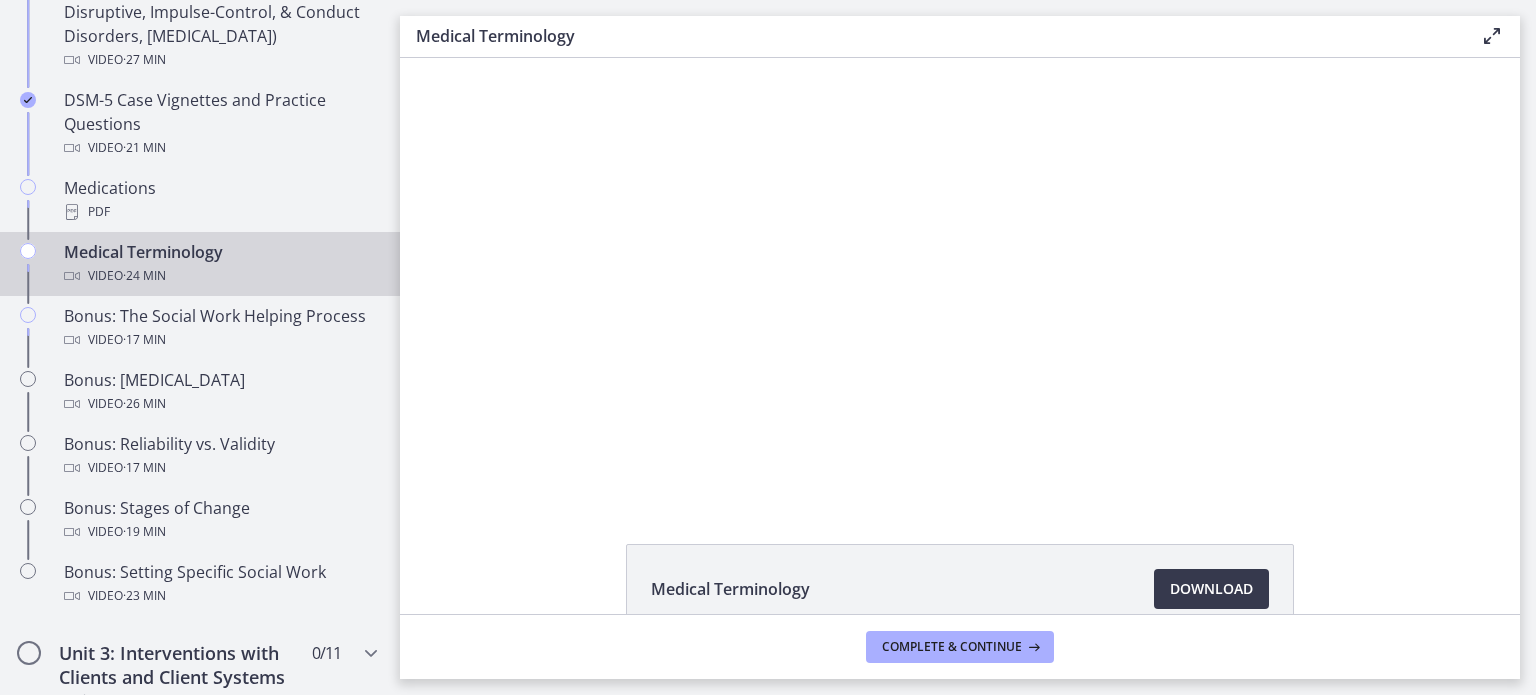 click at bounding box center [960, 278] 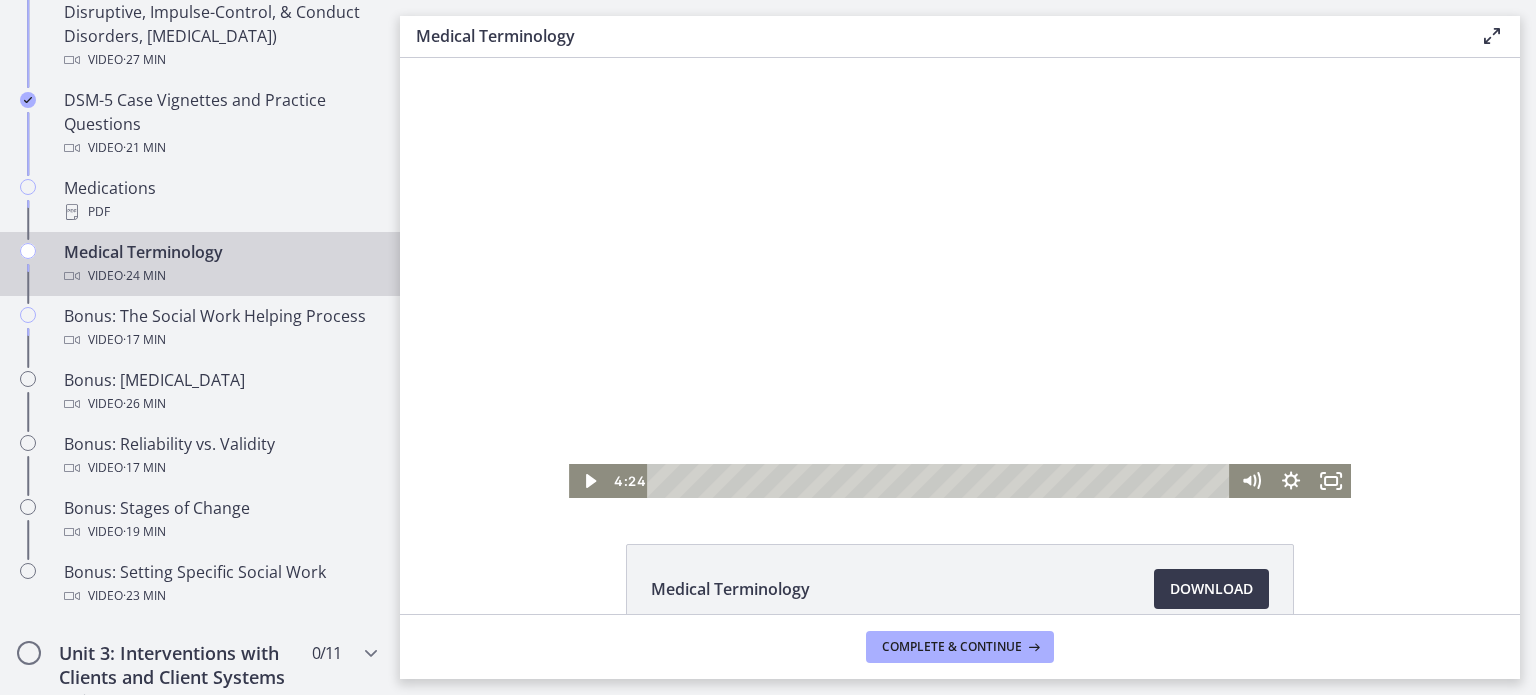 click at bounding box center [960, 278] 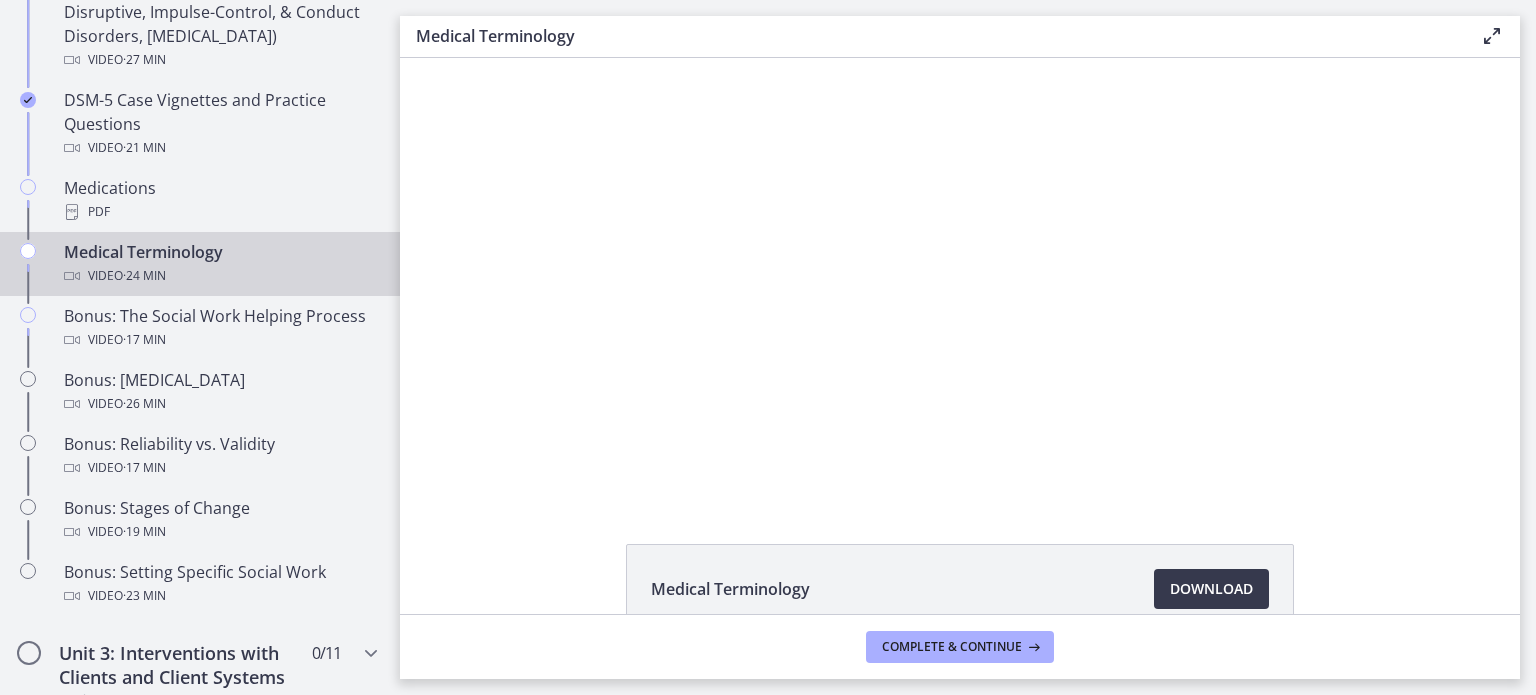 type 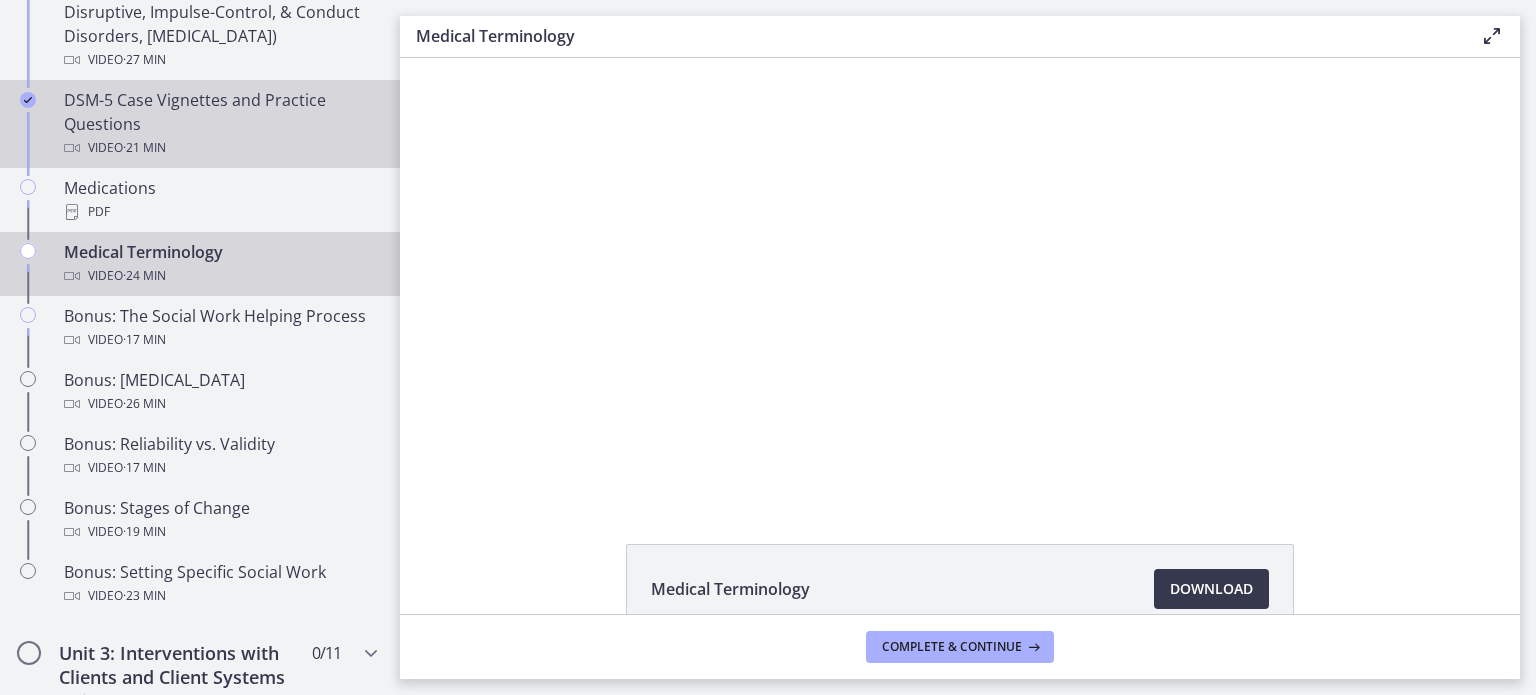 click on "DSM-5 Case Vignettes and Practice Questions
Video
·  21 min" at bounding box center [200, 124] 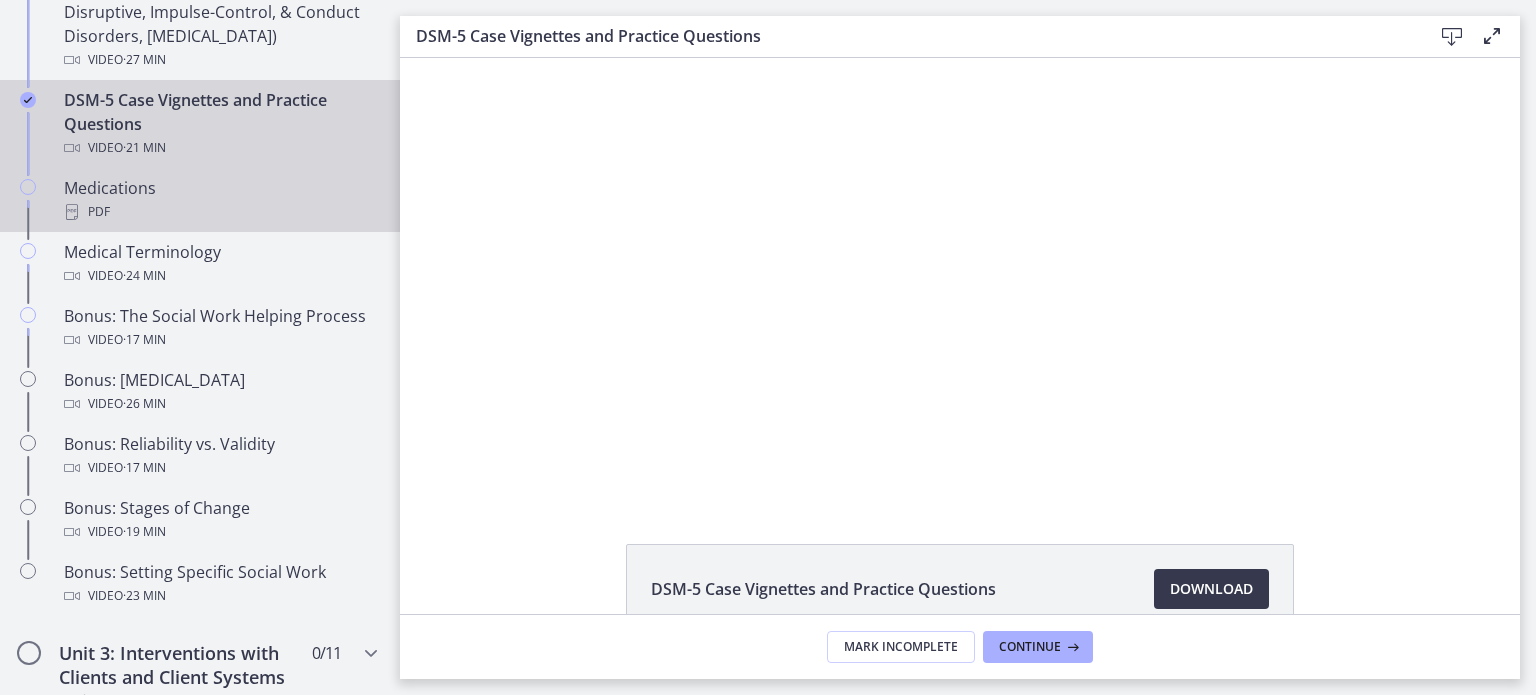 click on "Medications
PDF" at bounding box center (220, 200) 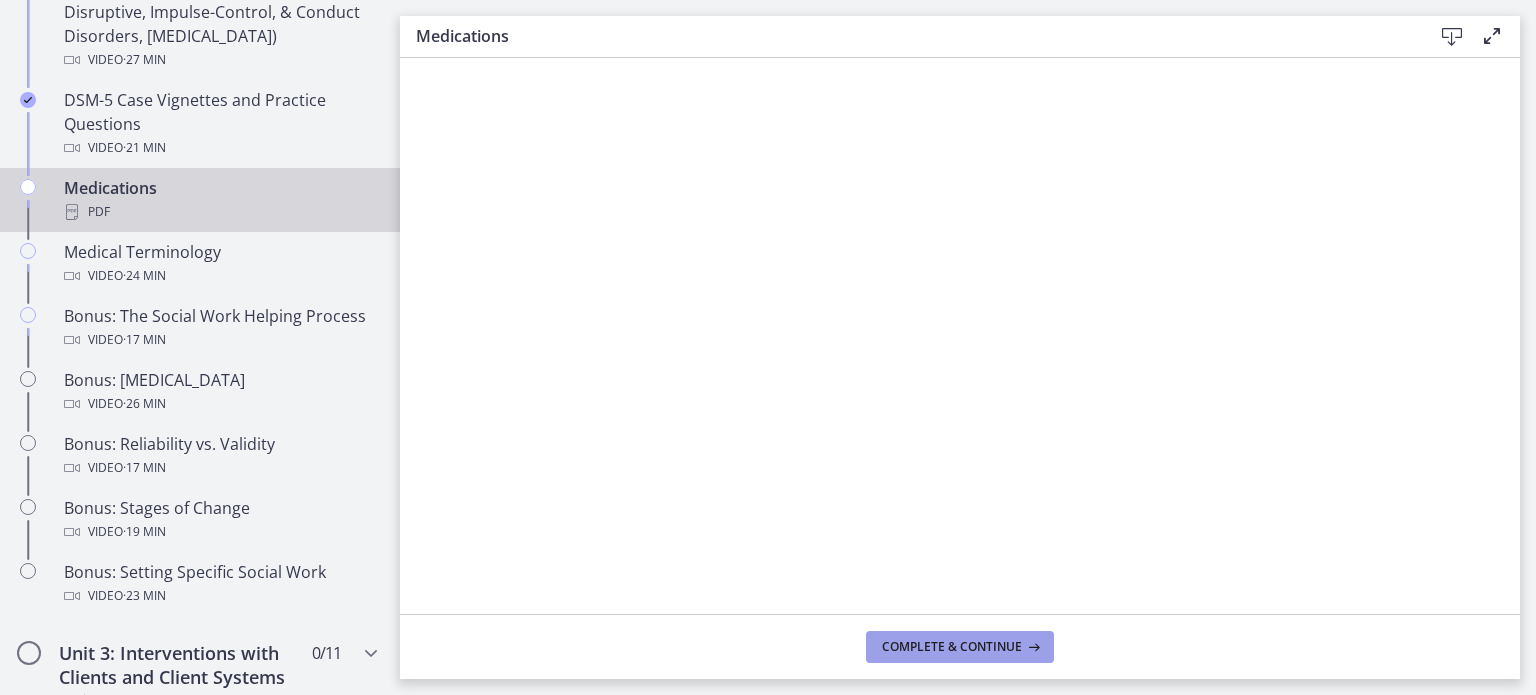 click on "Complete & continue" at bounding box center (960, 647) 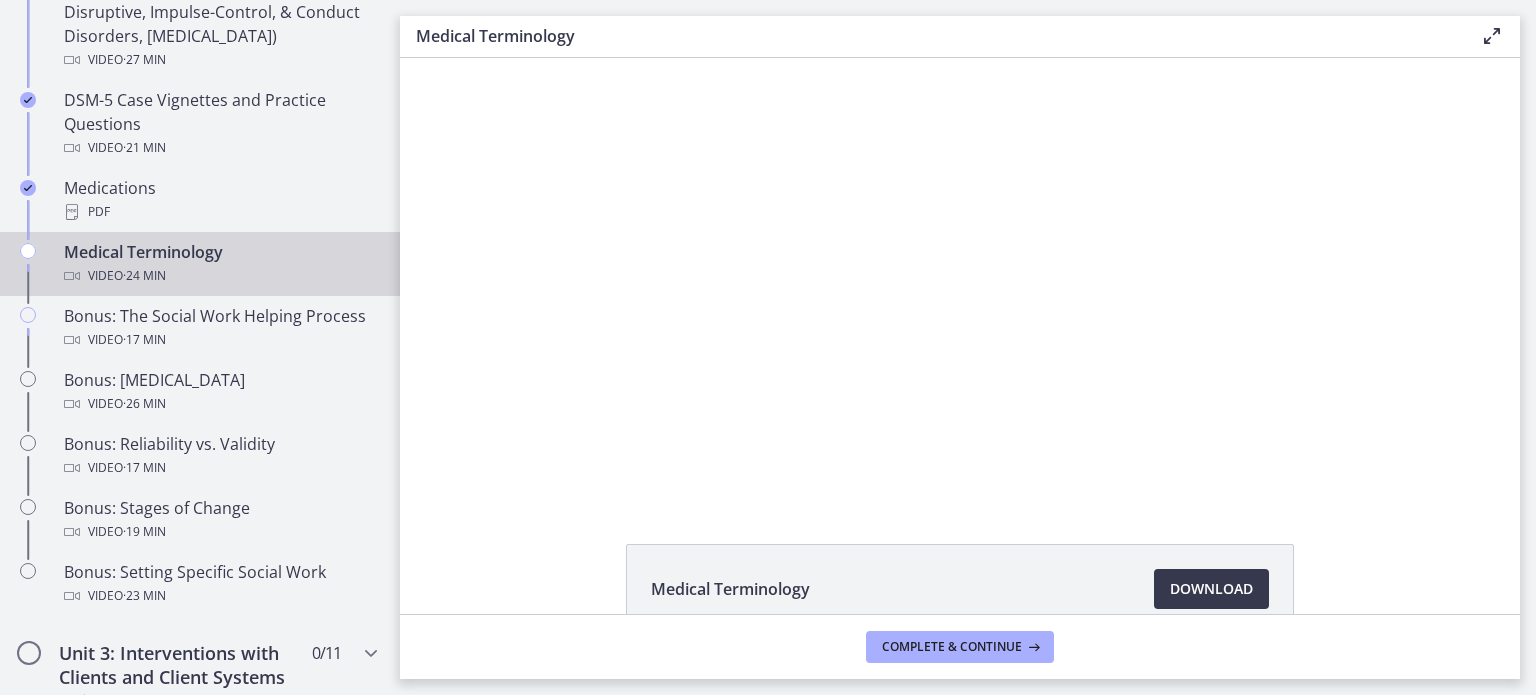 click on "Medical Terminology
Video
·  24 min" at bounding box center [220, 264] 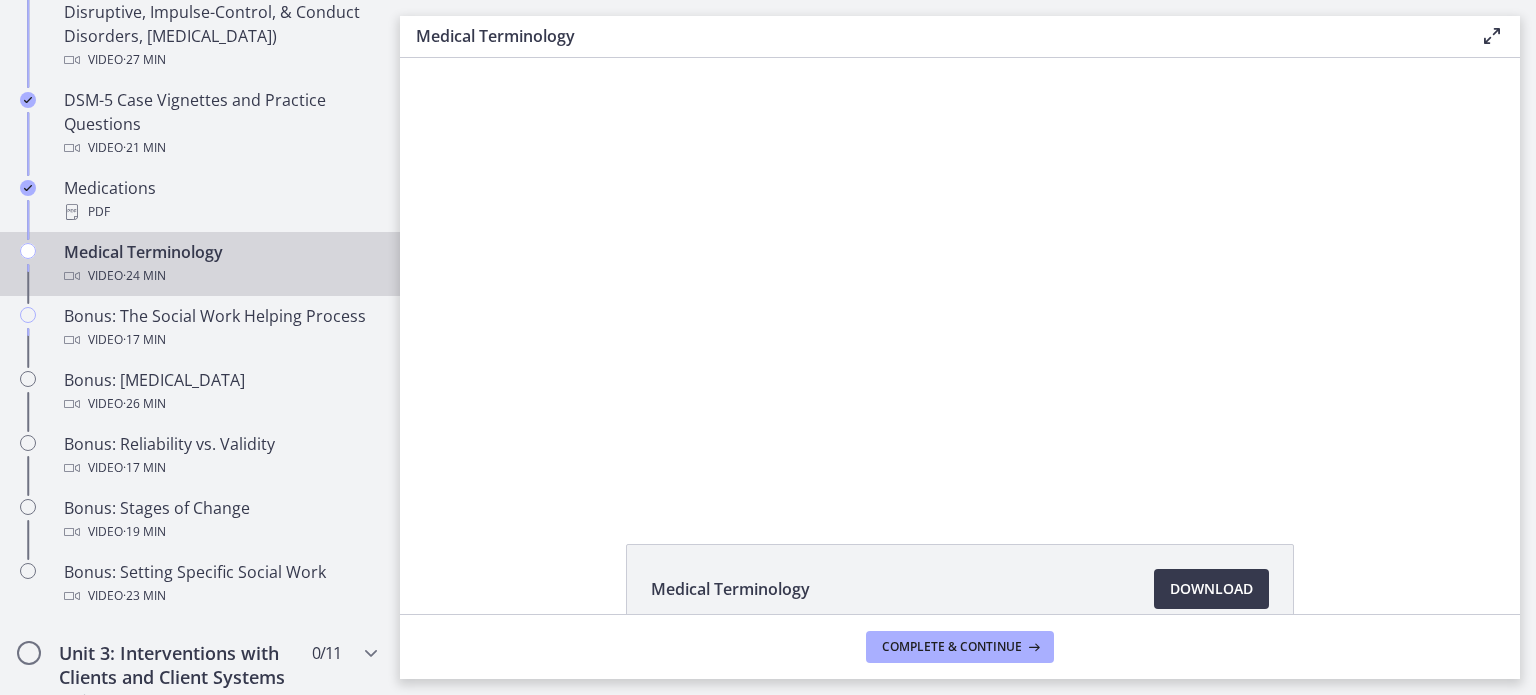 scroll, scrollTop: 0, scrollLeft: 0, axis: both 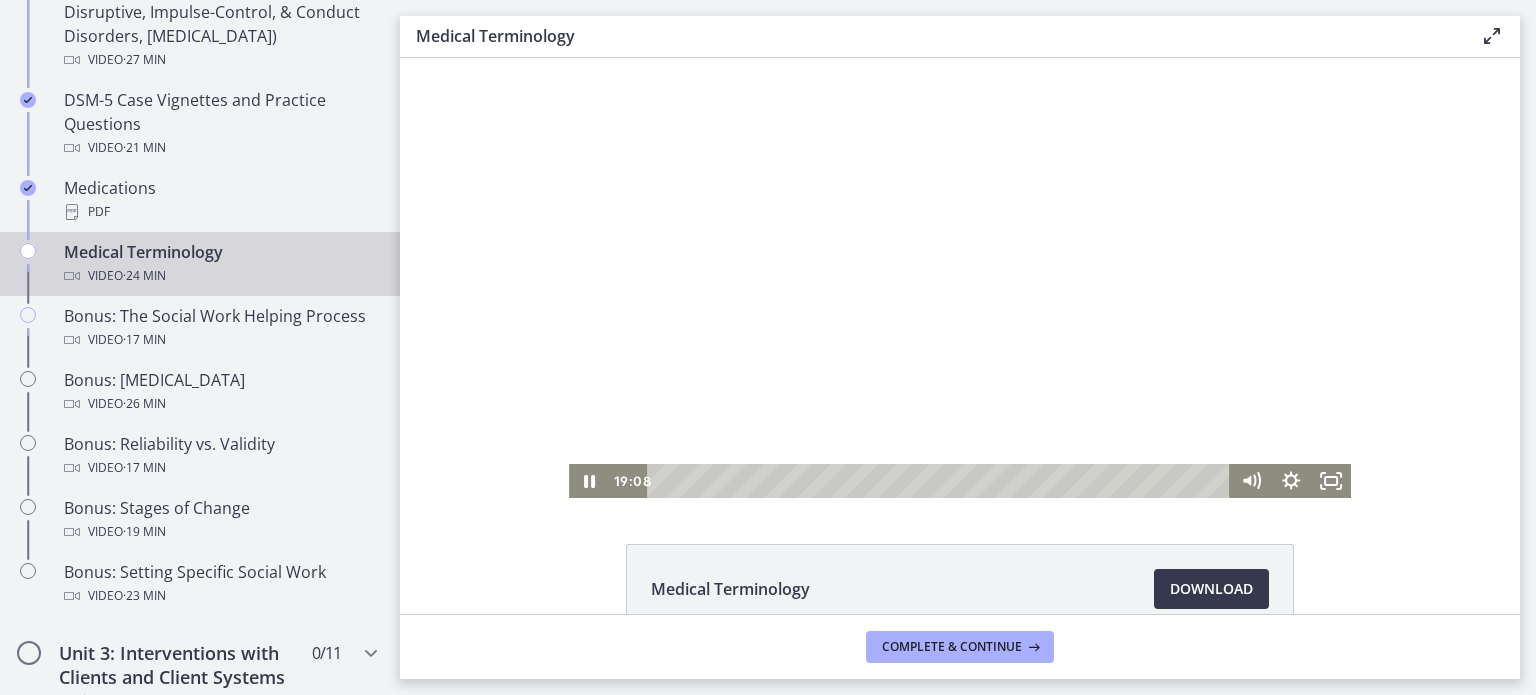 click 